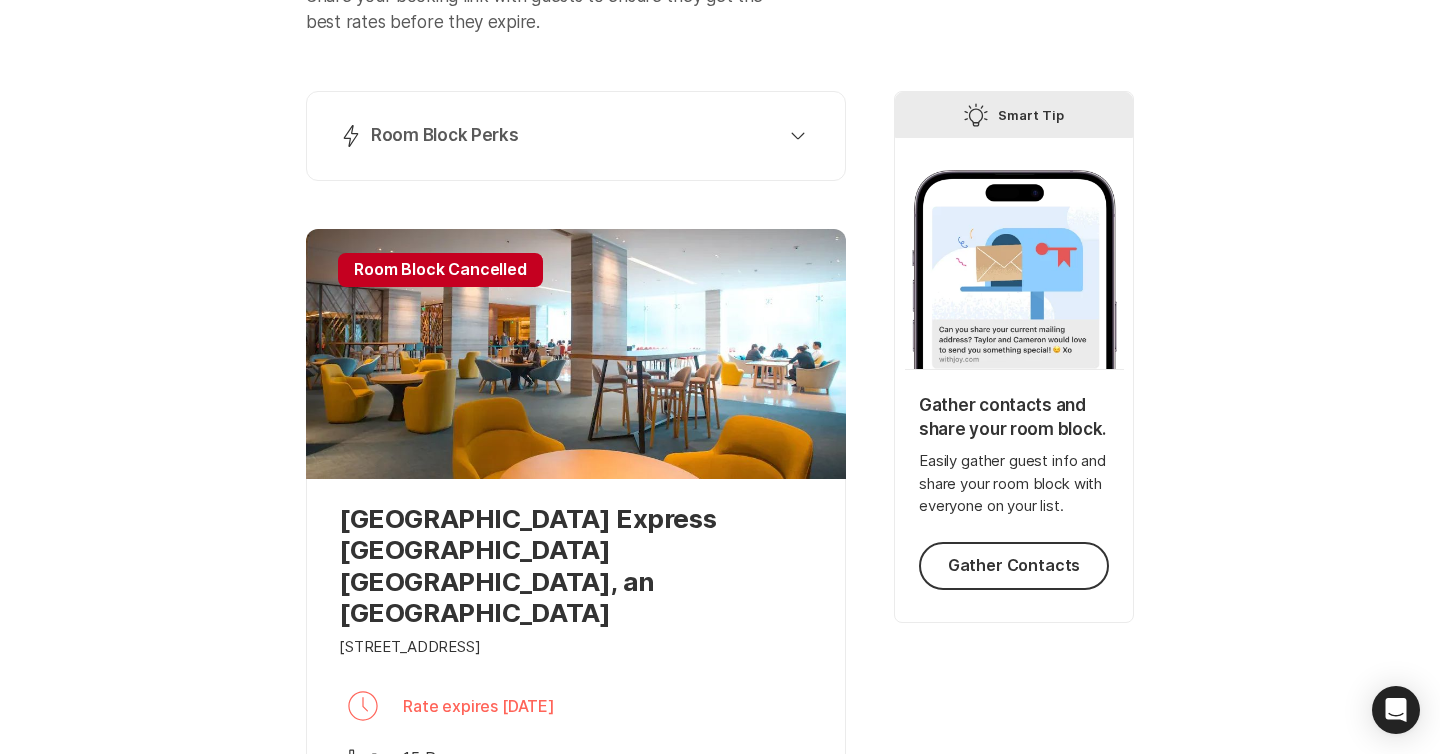 scroll, scrollTop: 196, scrollLeft: 0, axis: vertical 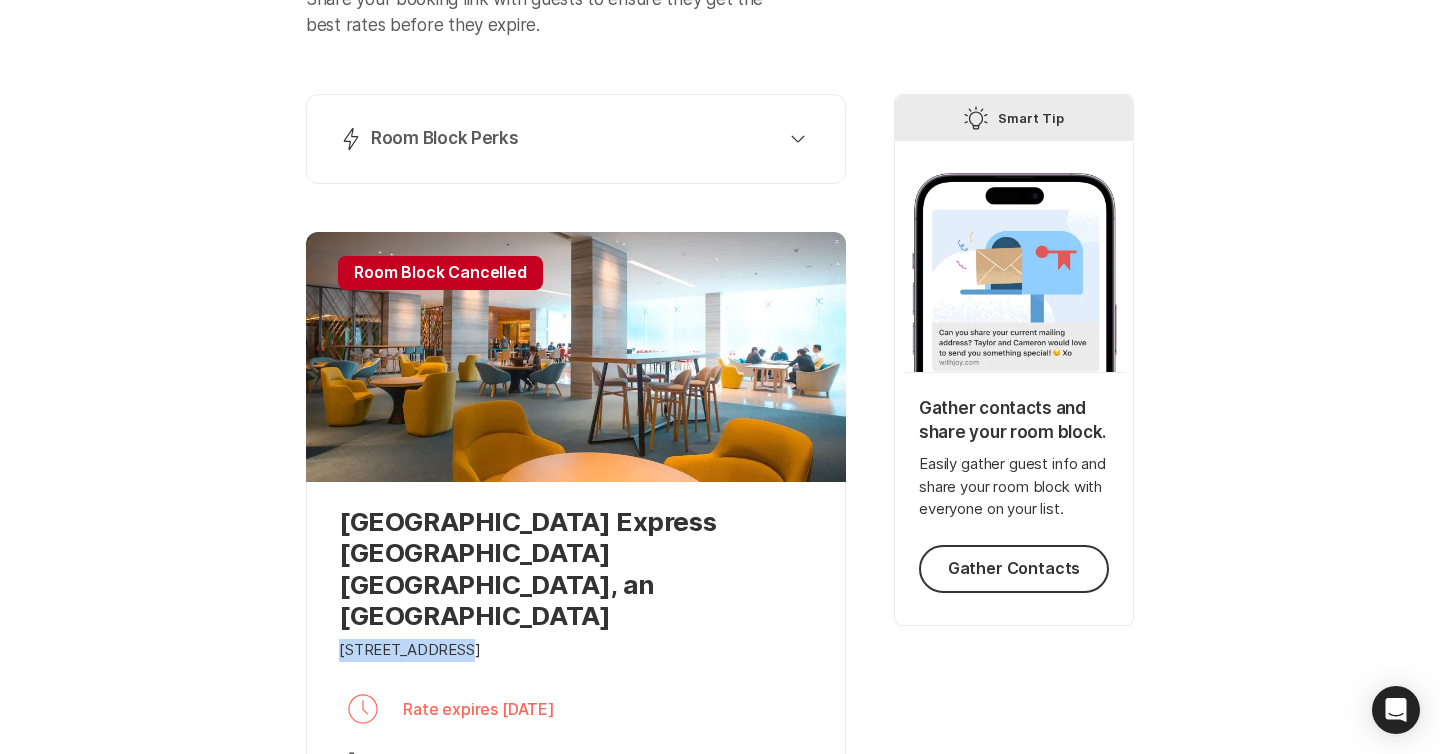 drag, startPoint x: 341, startPoint y: 589, endPoint x: 448, endPoint y: 592, distance: 107.042046 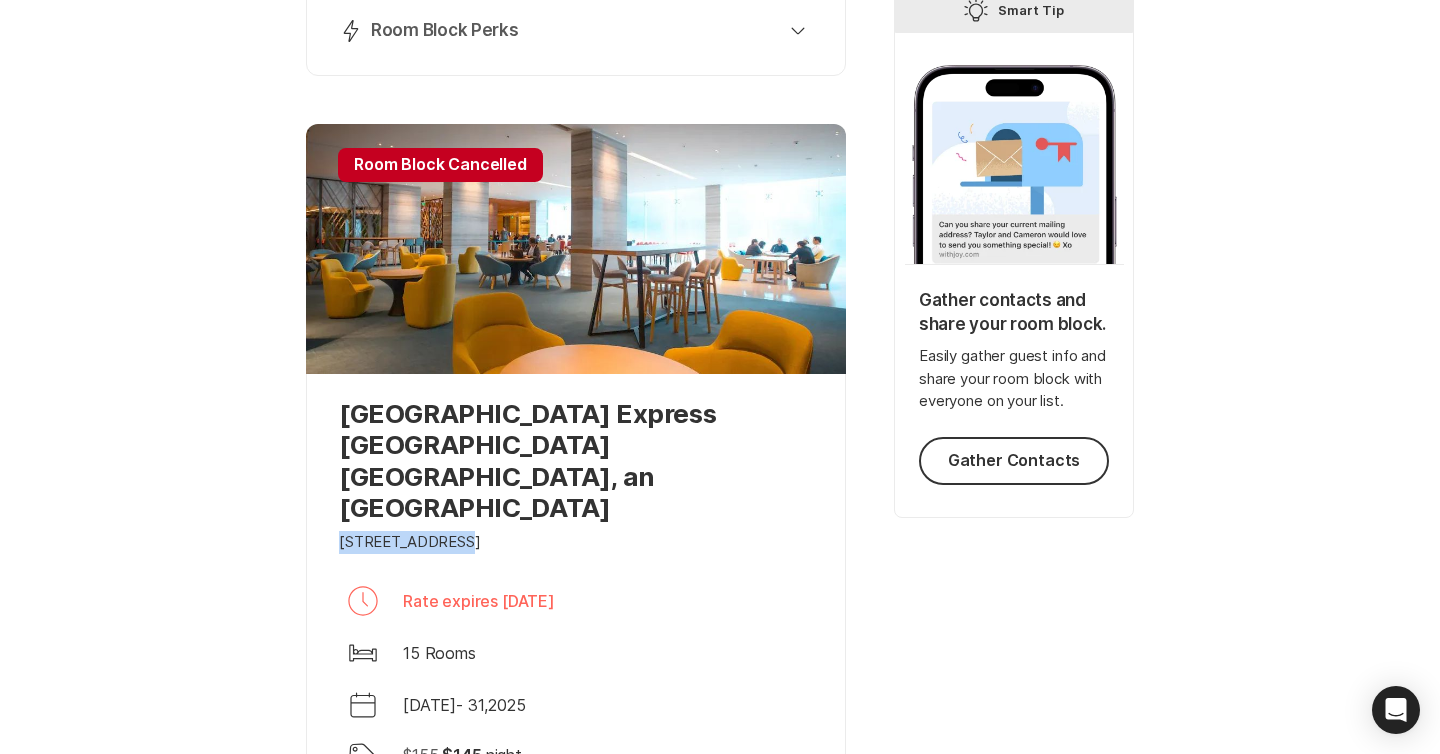 scroll, scrollTop: 306, scrollLeft: 0, axis: vertical 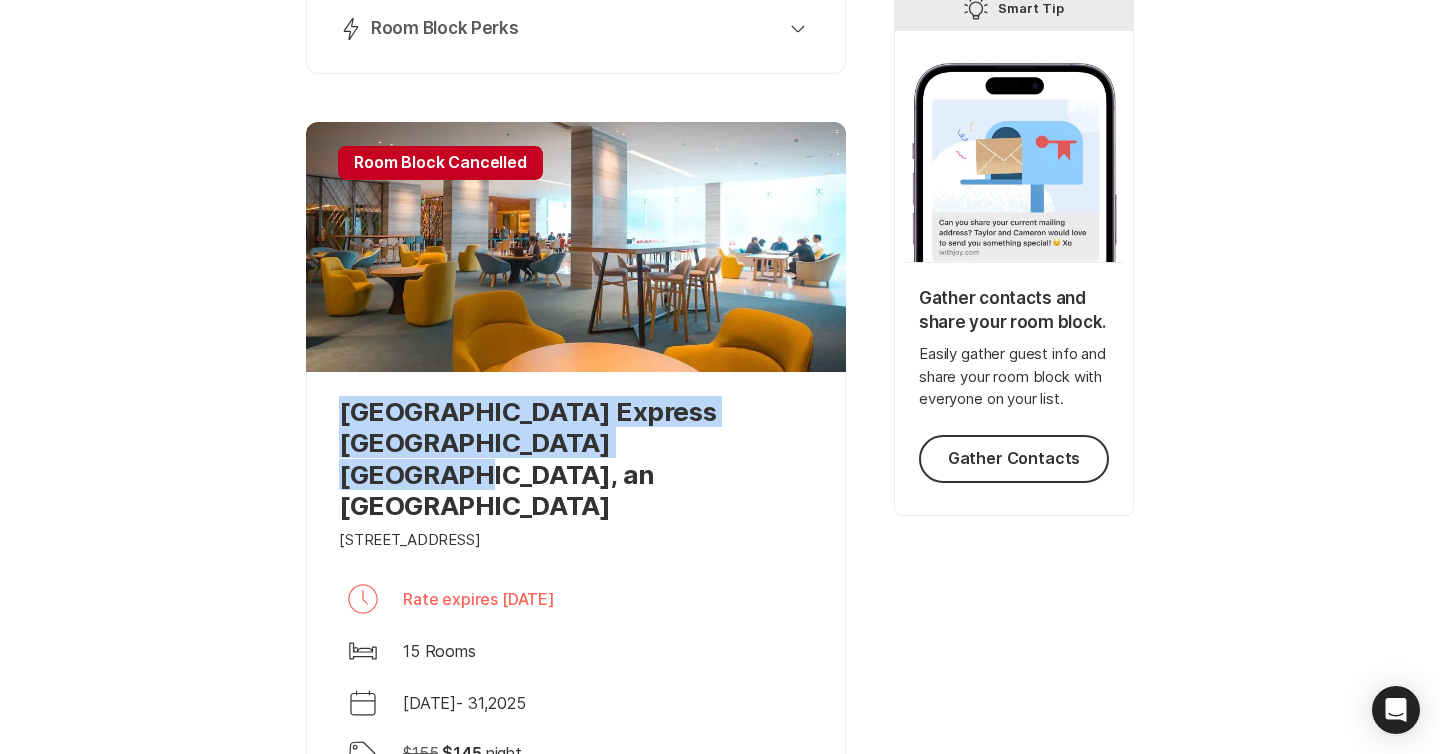 drag, startPoint x: 341, startPoint y: 413, endPoint x: 590, endPoint y: 432, distance: 249.72385 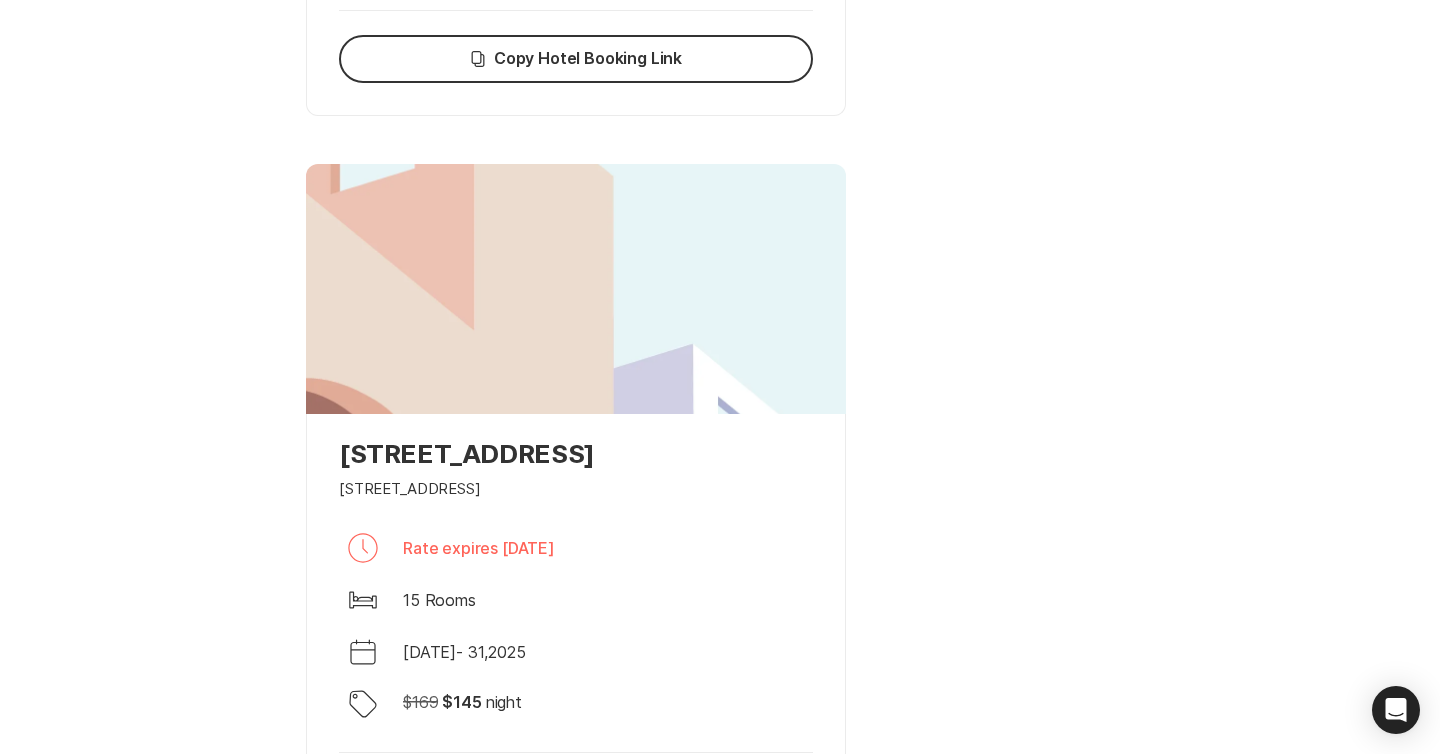scroll, scrollTop: 1101, scrollLeft: 0, axis: vertical 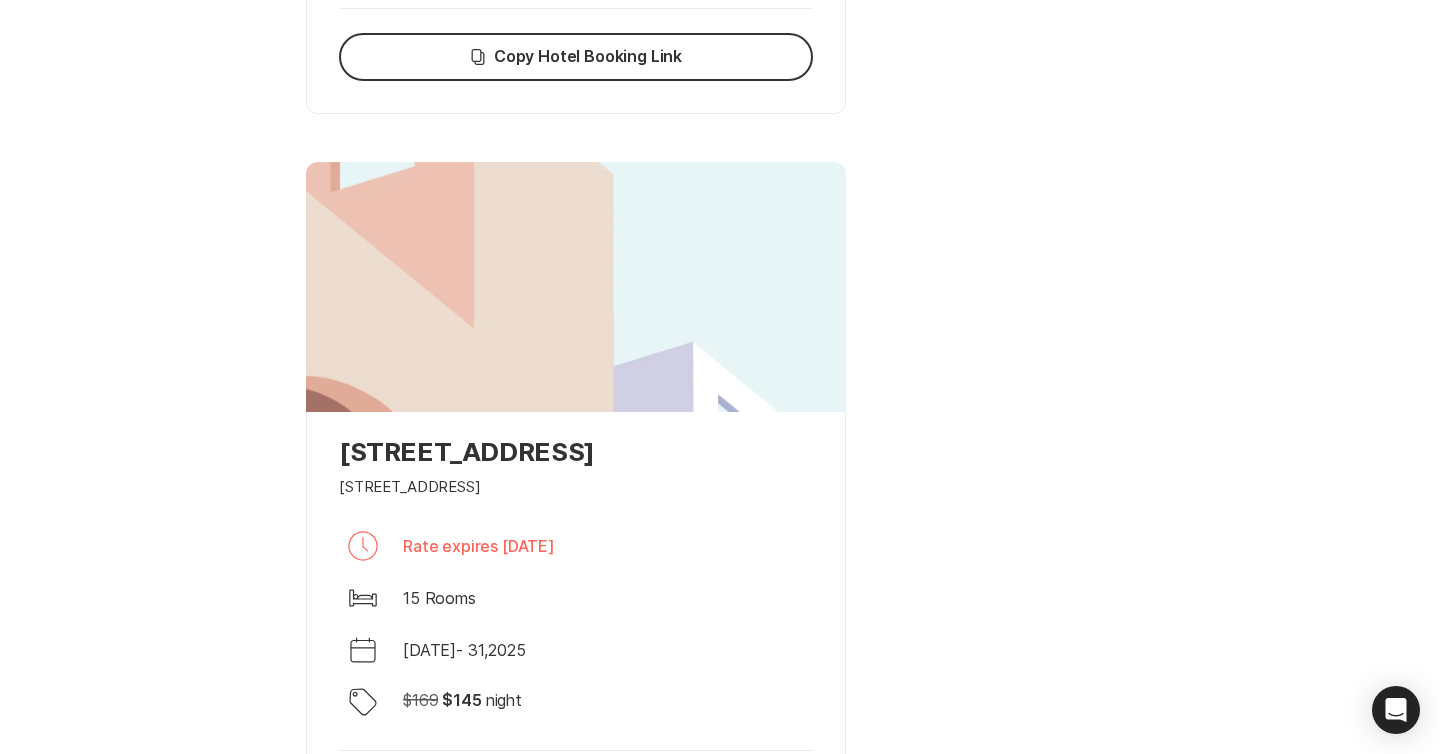 drag, startPoint x: 339, startPoint y: 387, endPoint x: 565, endPoint y: 395, distance: 226.14156 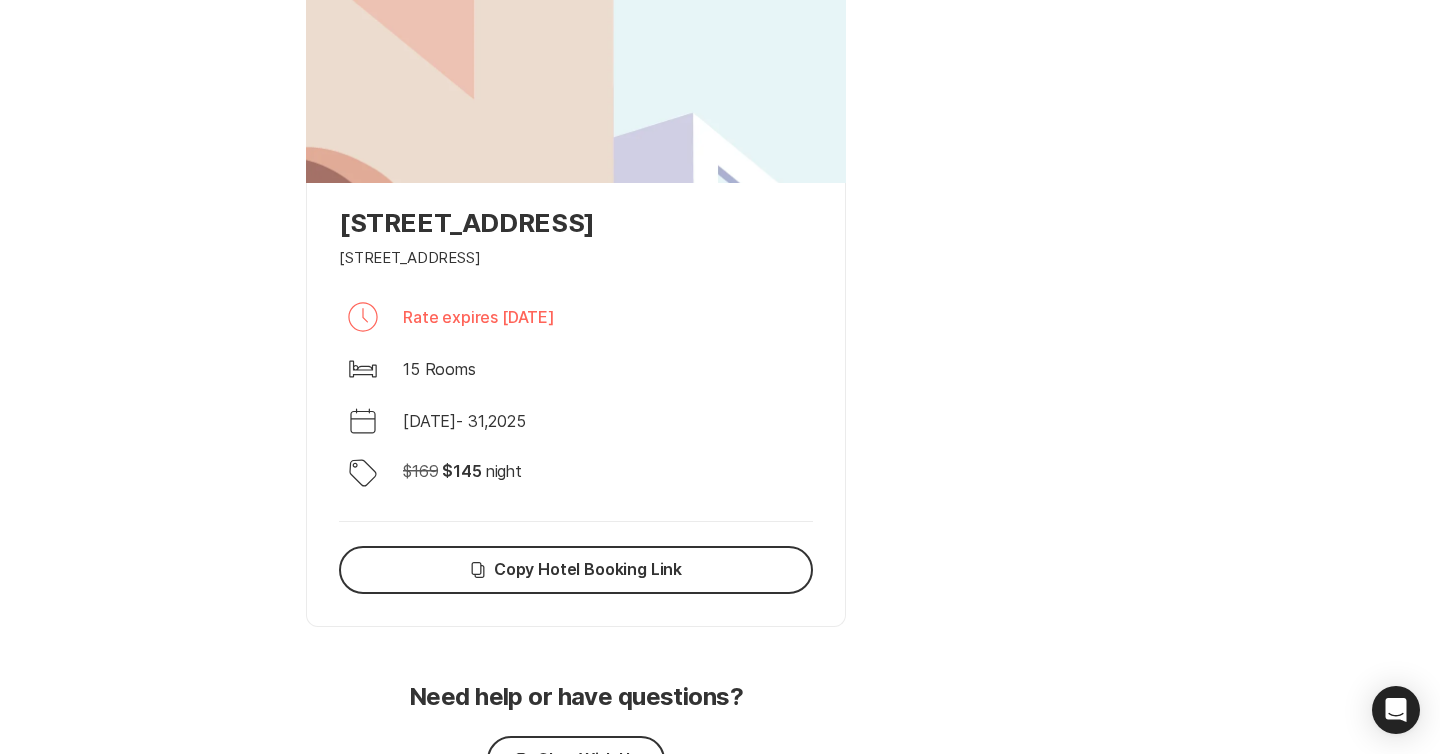 scroll, scrollTop: 1402, scrollLeft: 0, axis: vertical 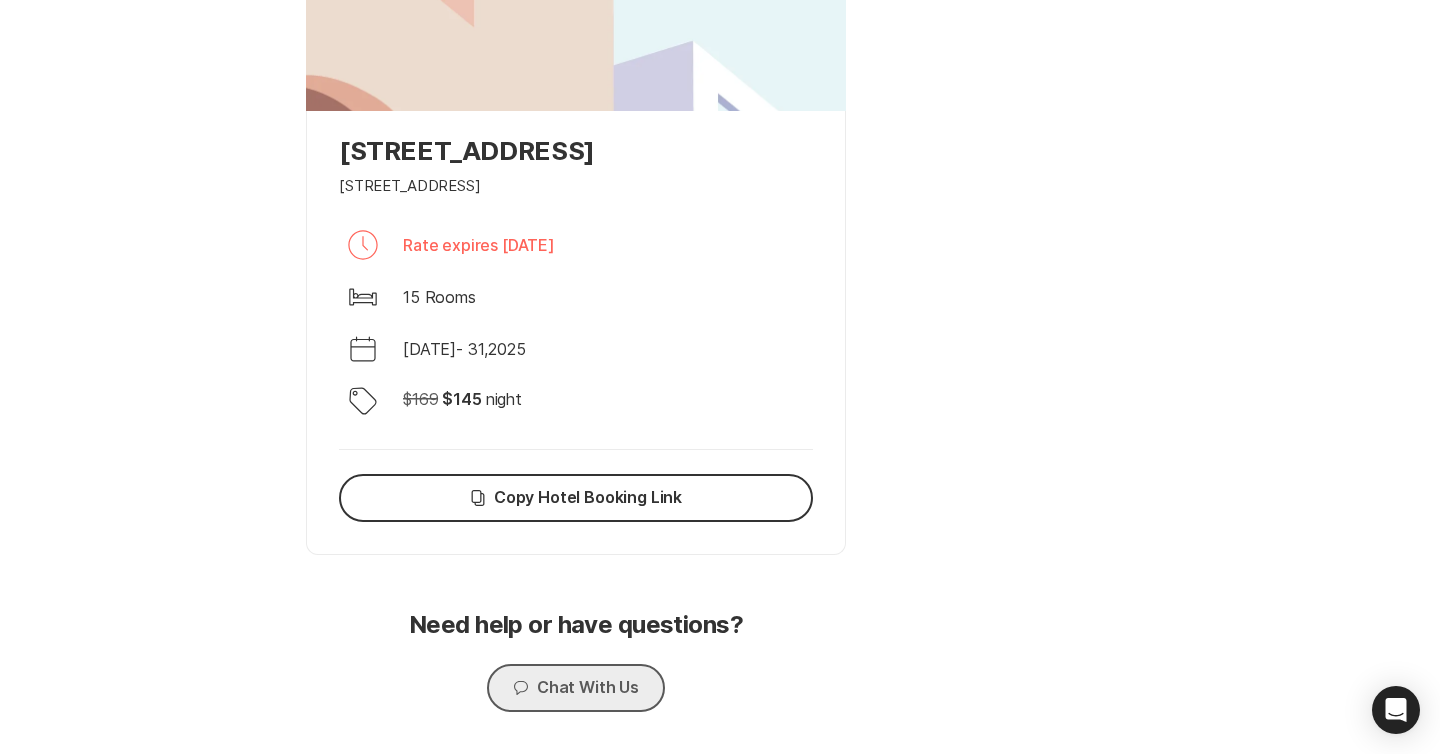 click on "Chat Chat With Us" at bounding box center (576, 688) 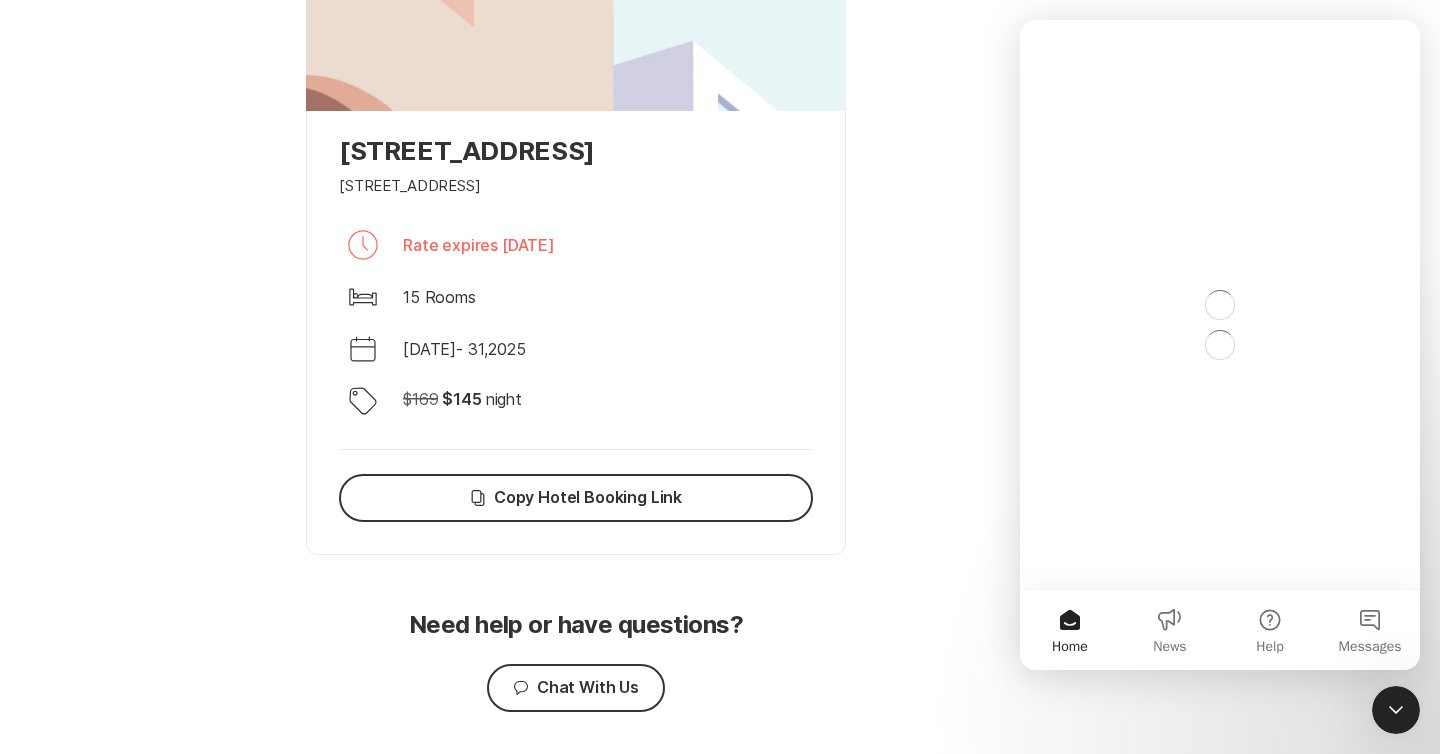 scroll, scrollTop: 0, scrollLeft: 0, axis: both 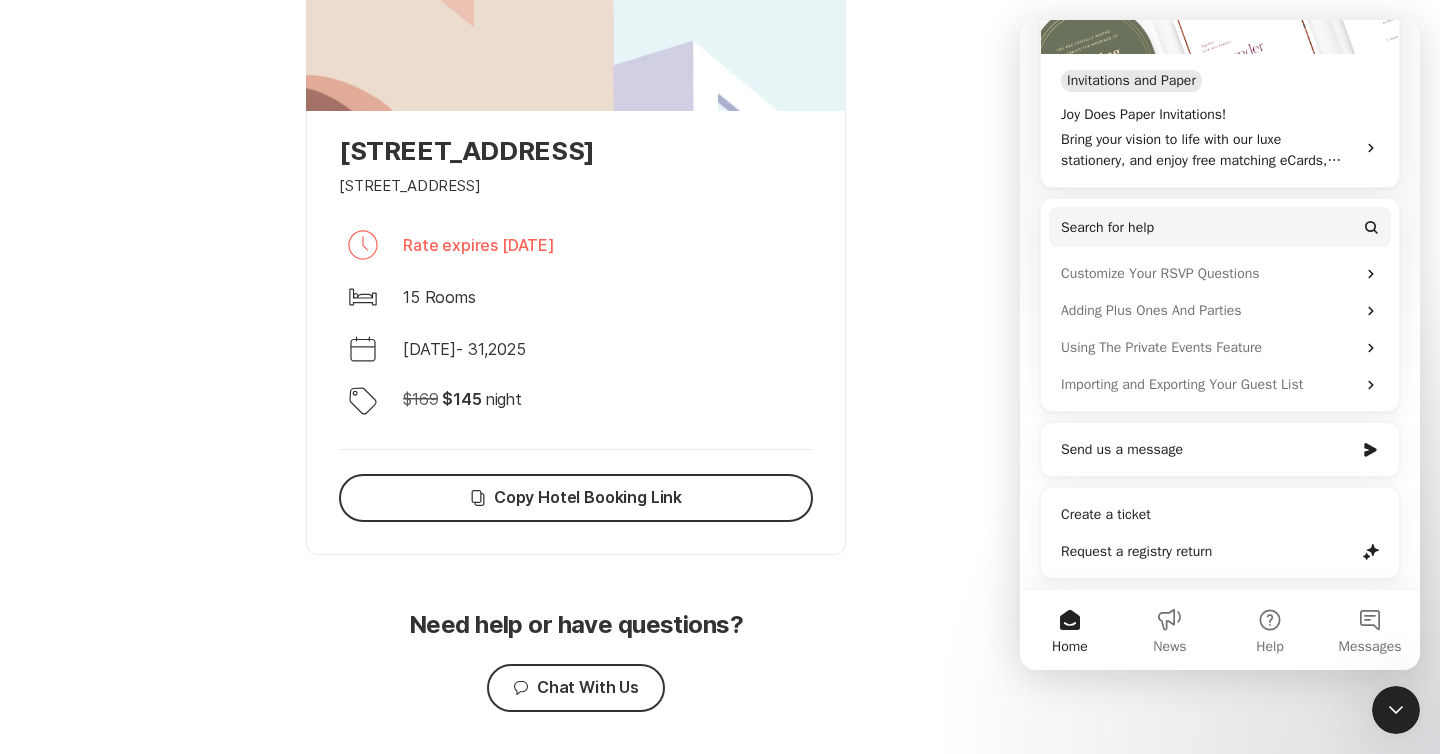 click on "Tip Smart Tip Gather contacts and share your room block. Easily gather guest info and share your room block with everyone on your list. Gather Contacts" at bounding box center [1014, -263] 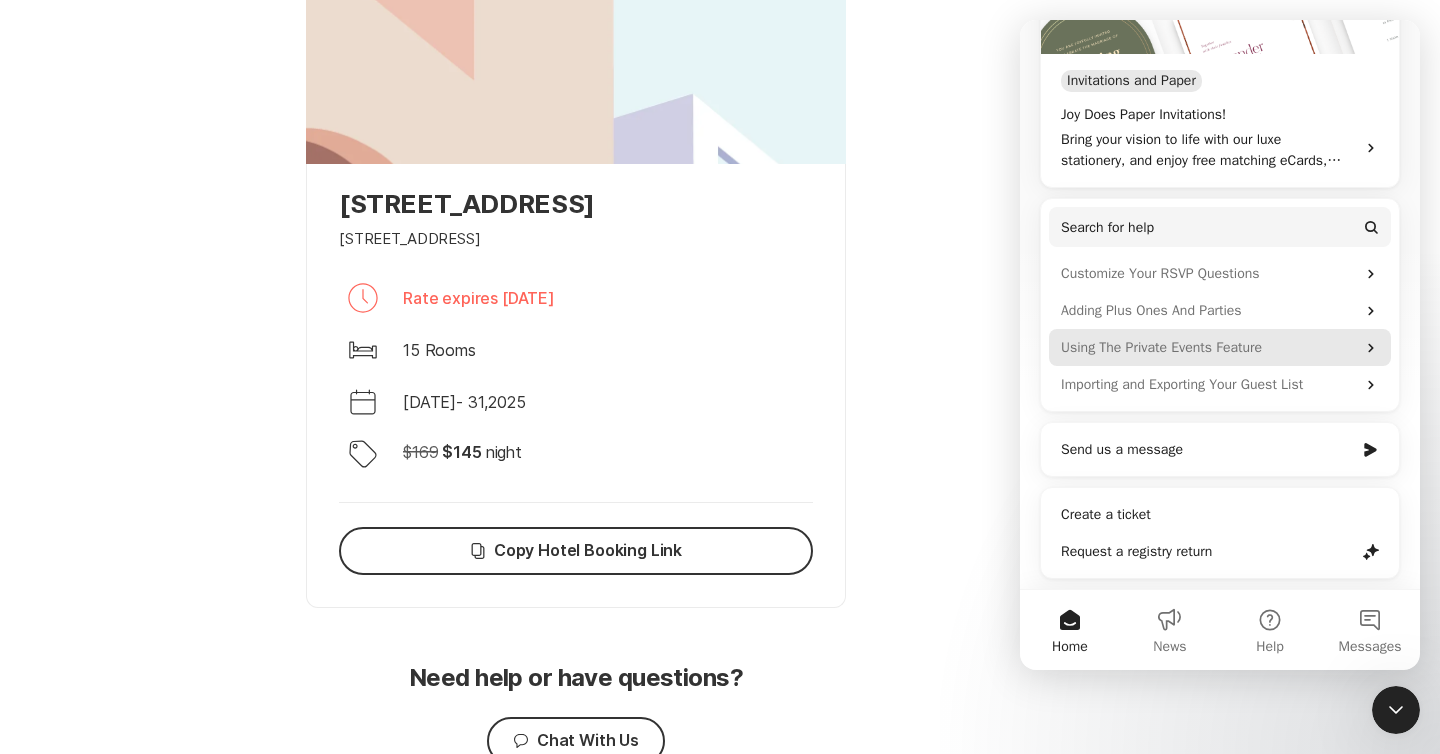 scroll, scrollTop: 1356, scrollLeft: 0, axis: vertical 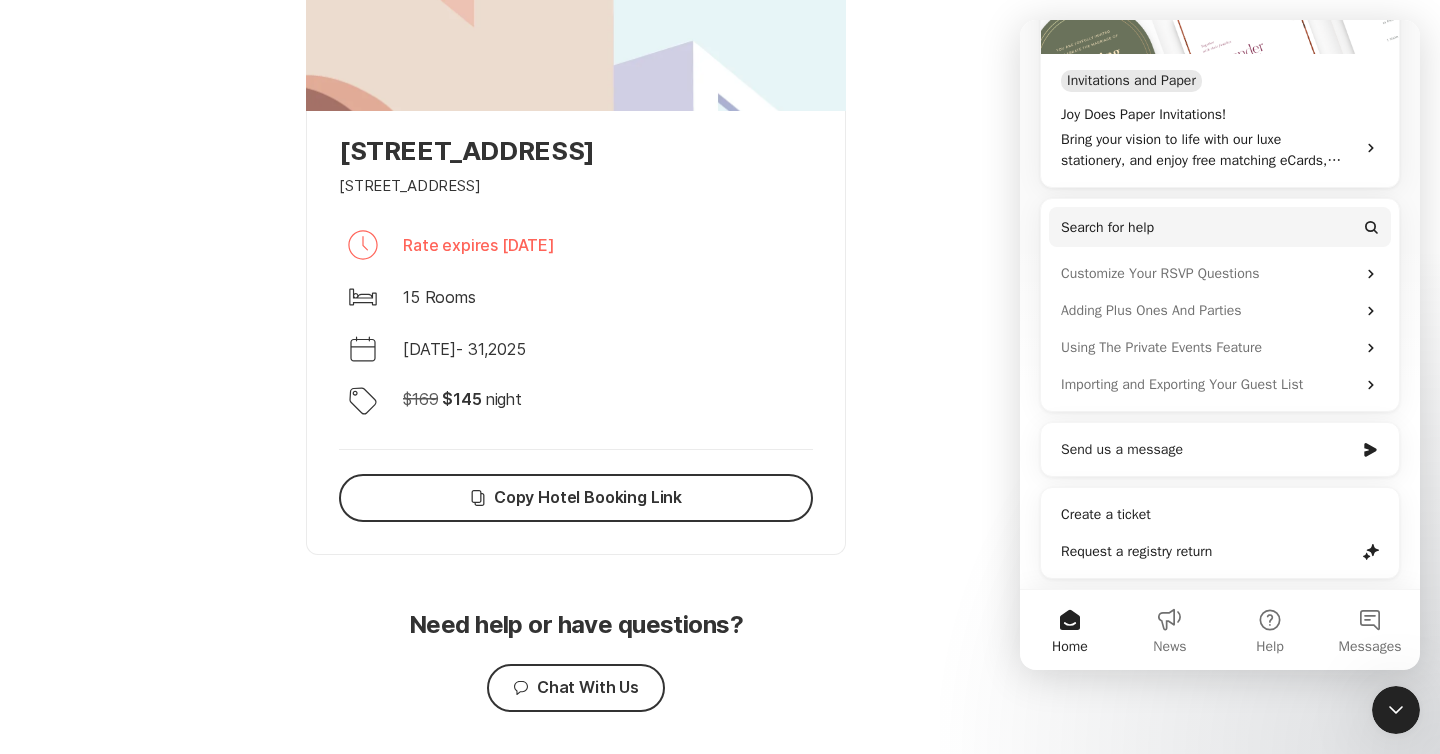 click on "Send us a message" at bounding box center (1220, 449) 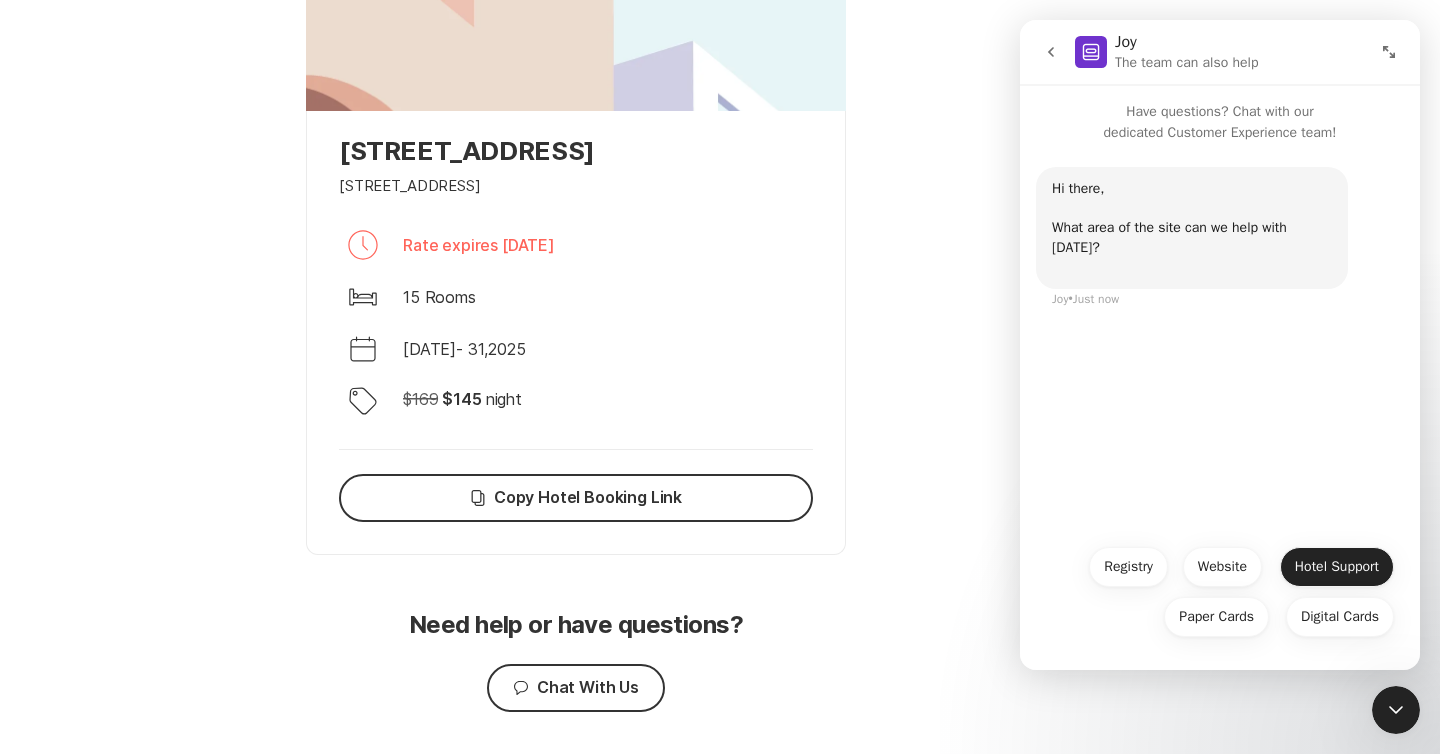 click on "Hotel Support" at bounding box center [1337, 567] 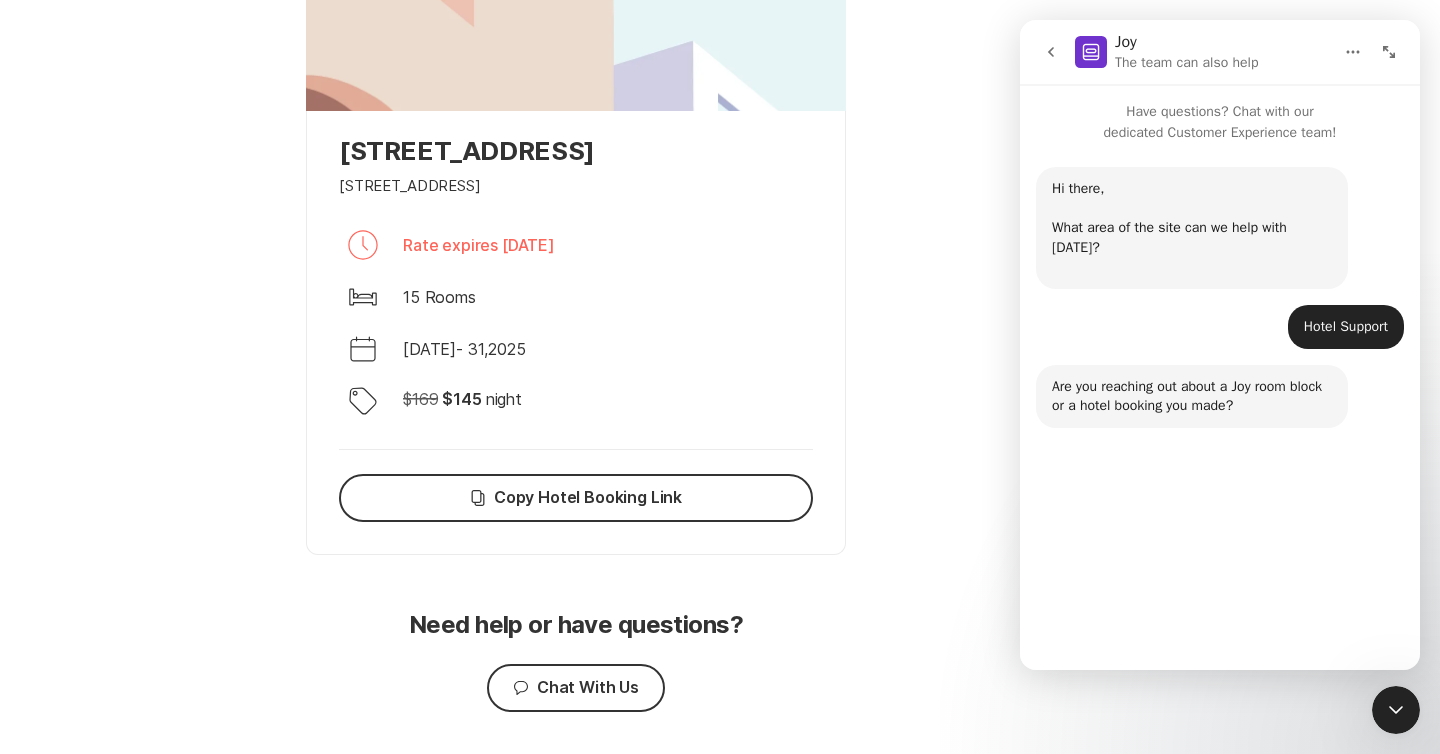 click on "Room Block" at bounding box center [1209, 567] 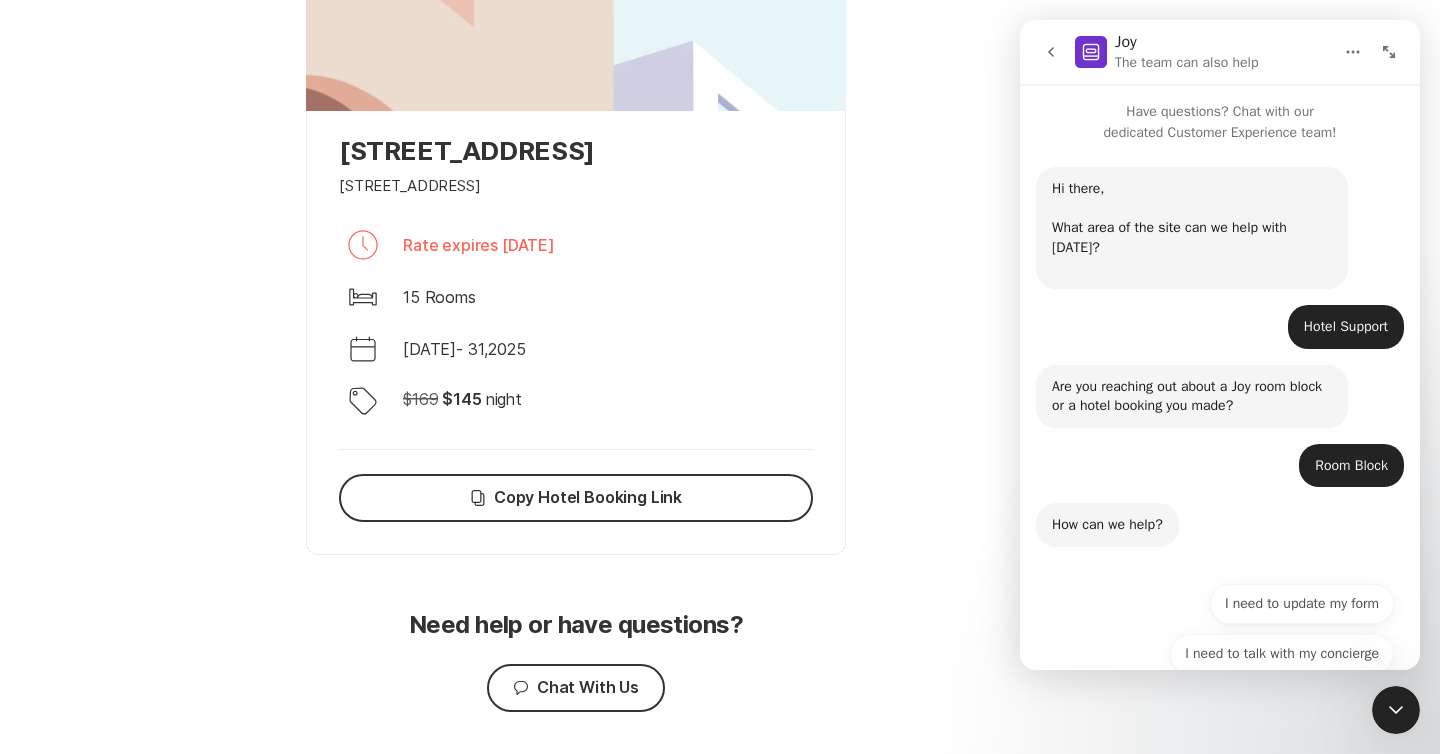 scroll, scrollTop: 87, scrollLeft: 0, axis: vertical 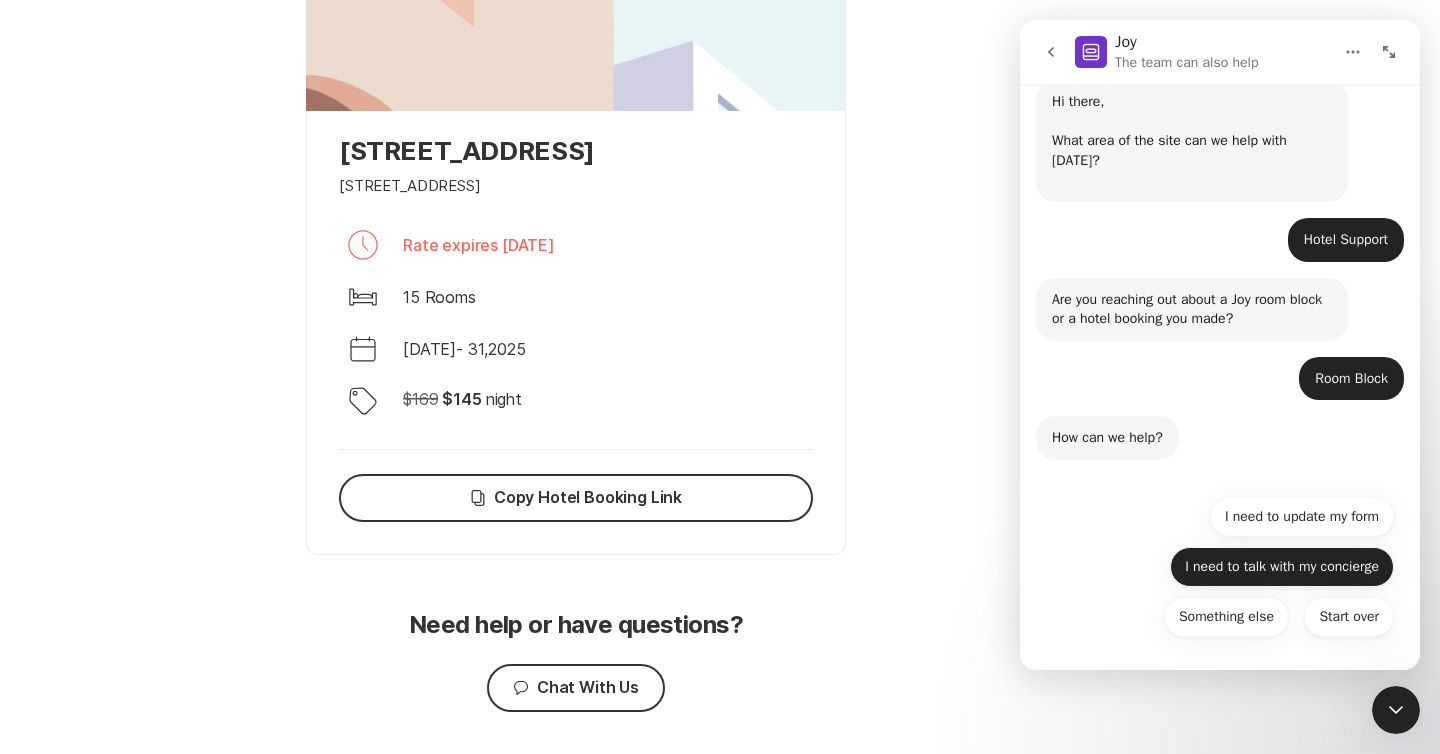 click on "I need to talk with my concierge" at bounding box center [1282, 567] 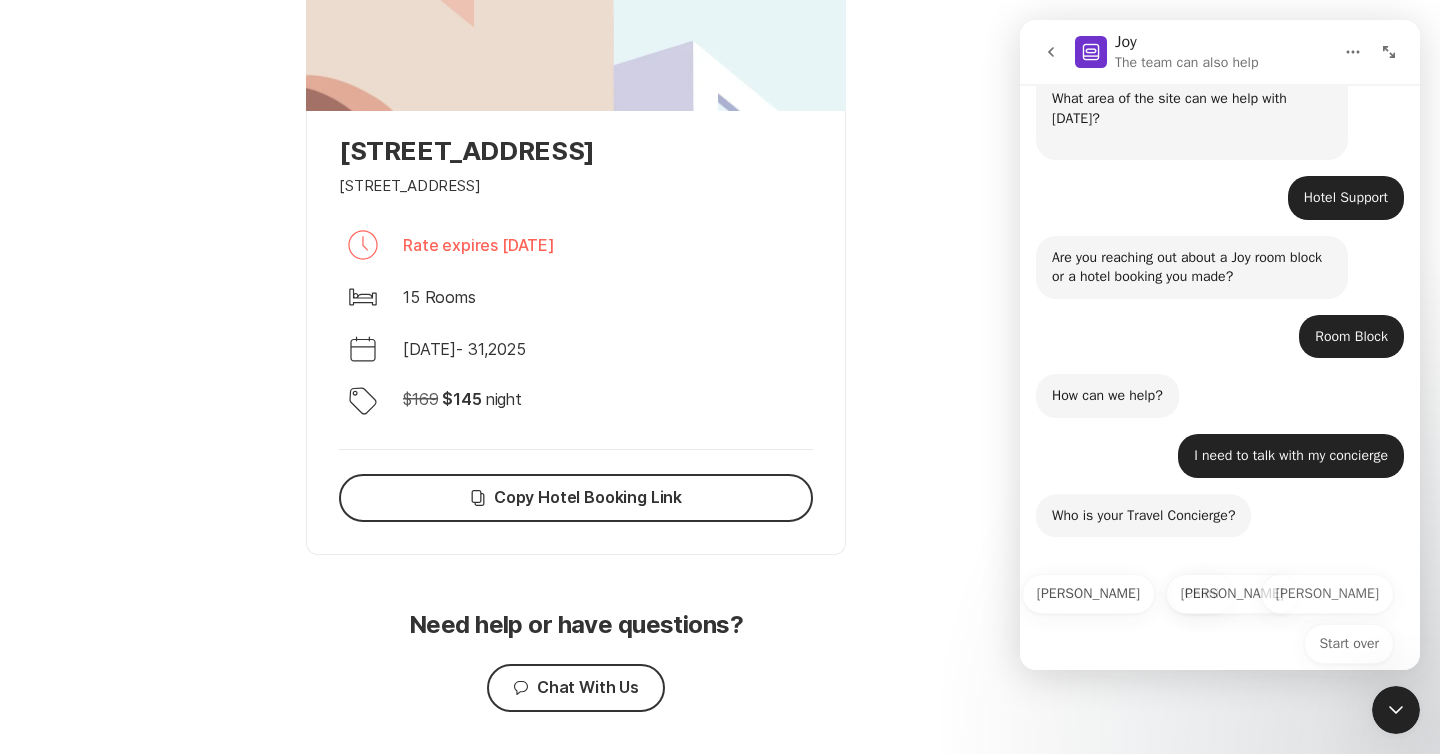 scroll, scrollTop: 156, scrollLeft: 0, axis: vertical 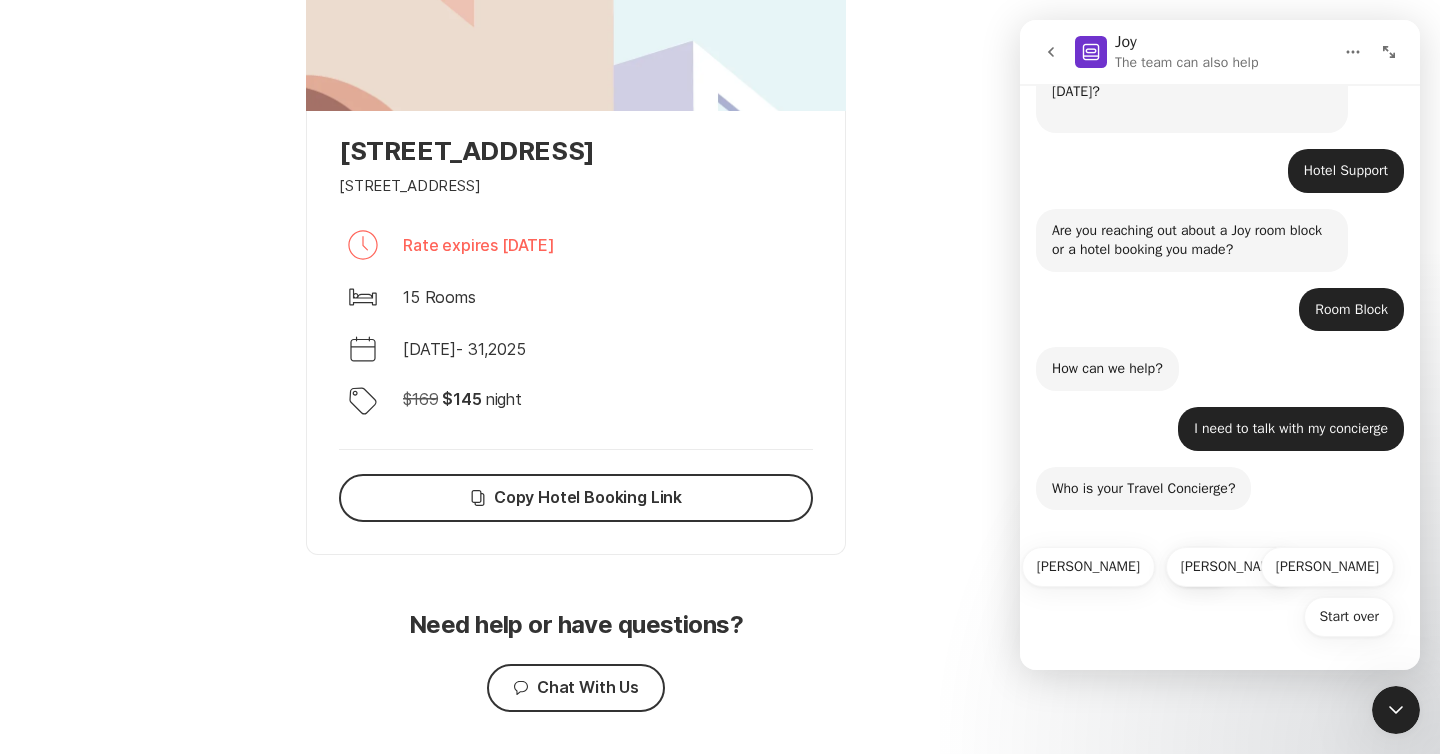 click on "Who is your Travel Concierge?  Joy  •  Just now" at bounding box center [1220, 501] 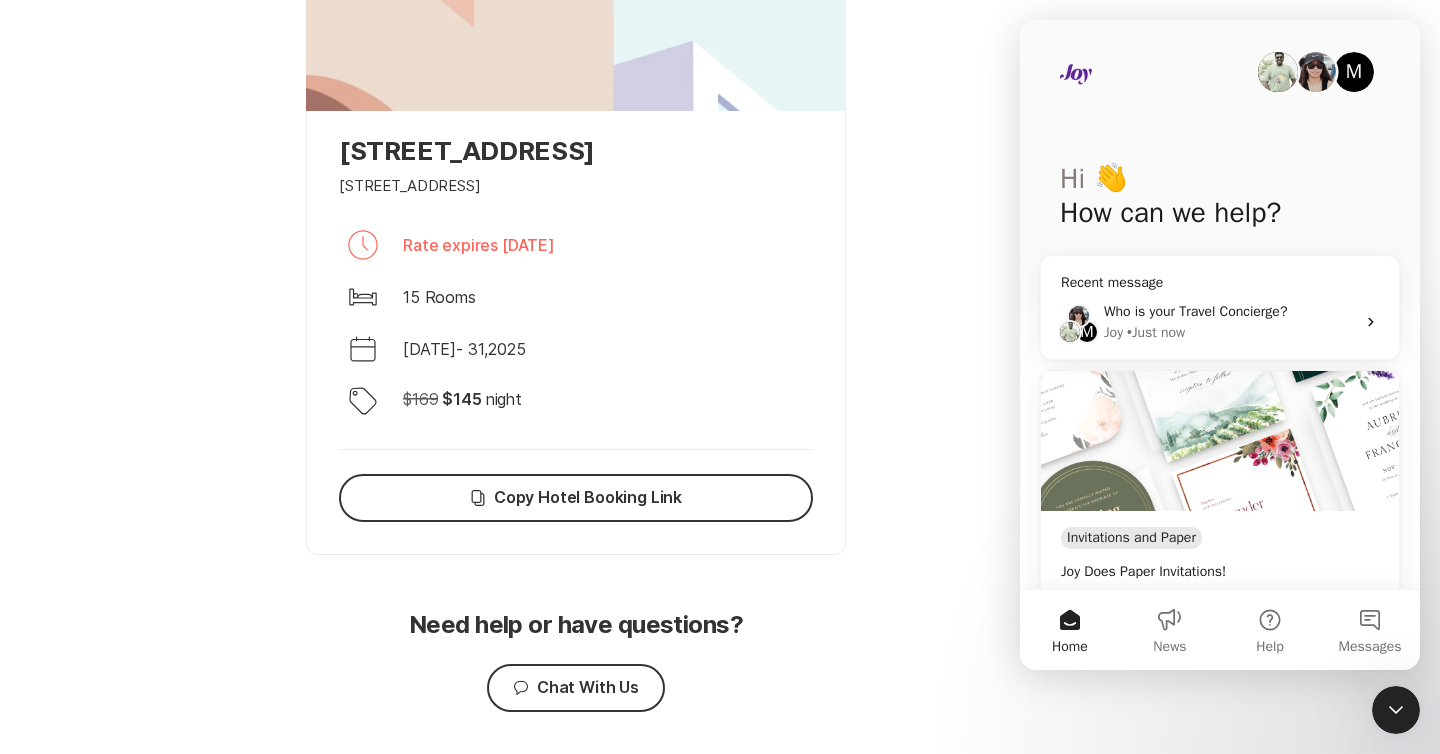 scroll, scrollTop: 0, scrollLeft: 0, axis: both 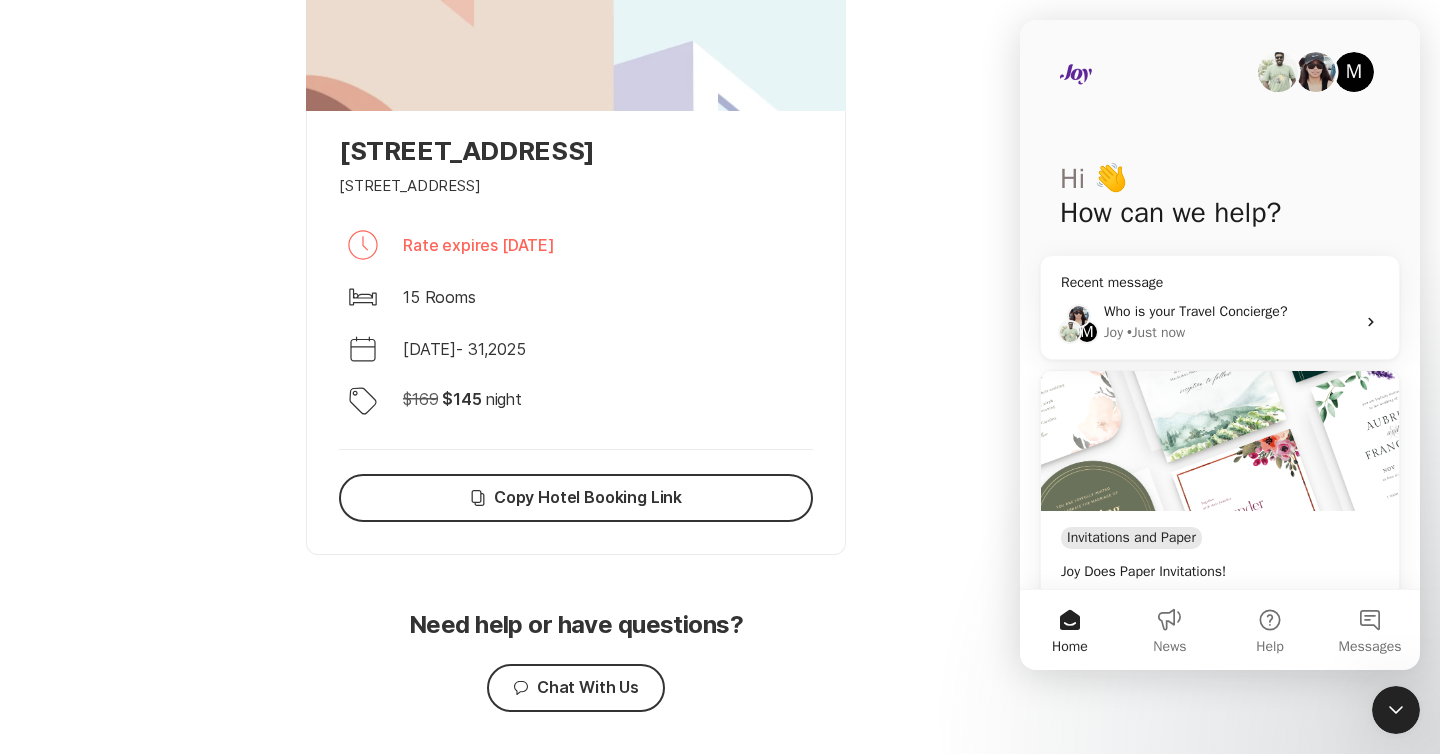 click on "Tip Smart Tip Gather contacts and share your room block. Easily gather guest info and share your room block with everyone on your list. Gather Contacts" at bounding box center [1014, -263] 